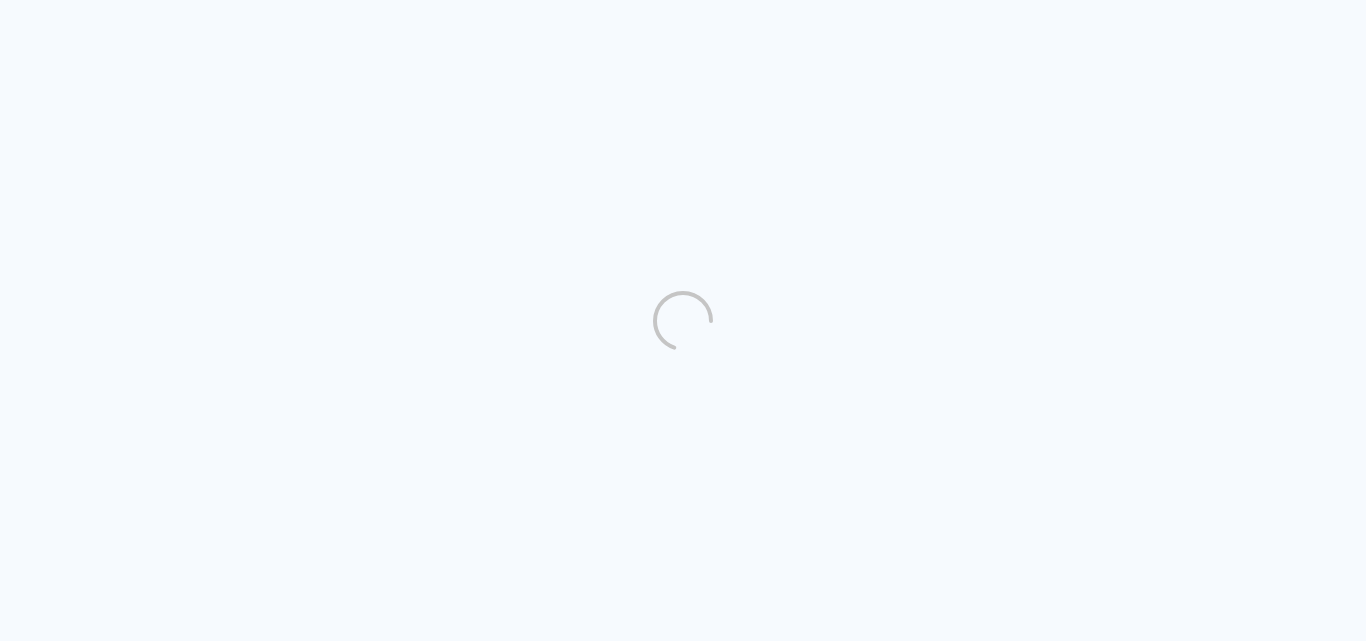 scroll, scrollTop: 0, scrollLeft: 0, axis: both 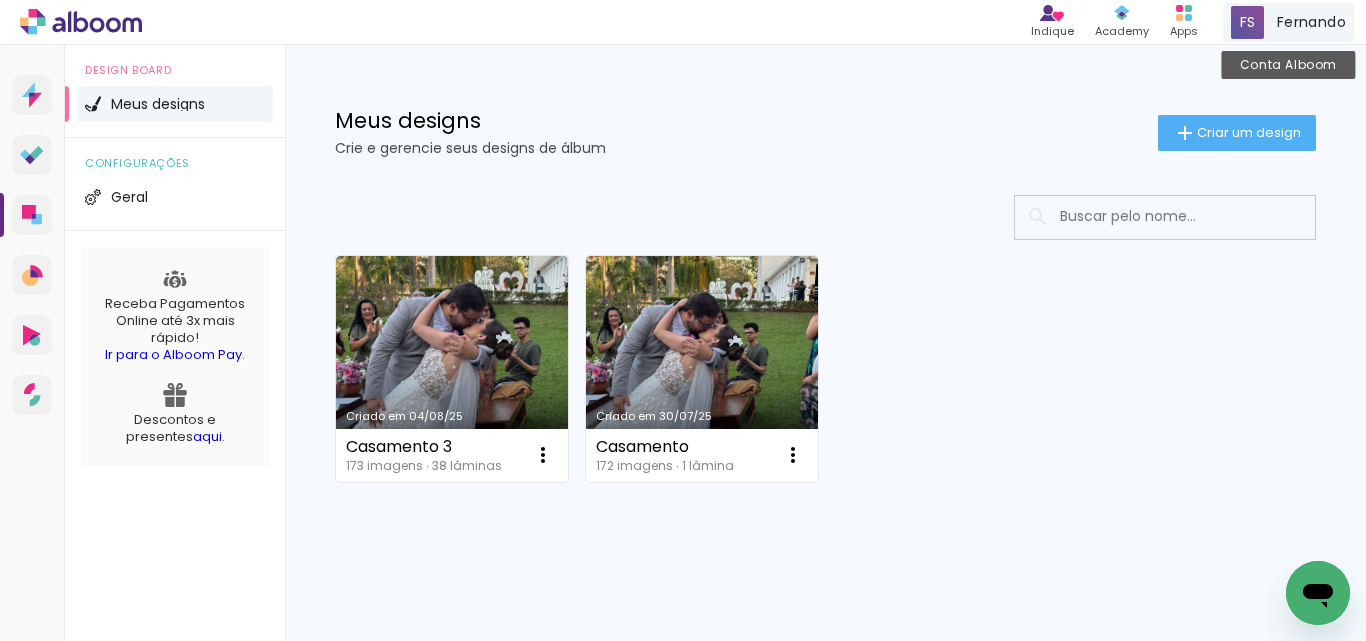 click on "Fernando" at bounding box center [1311, 22] 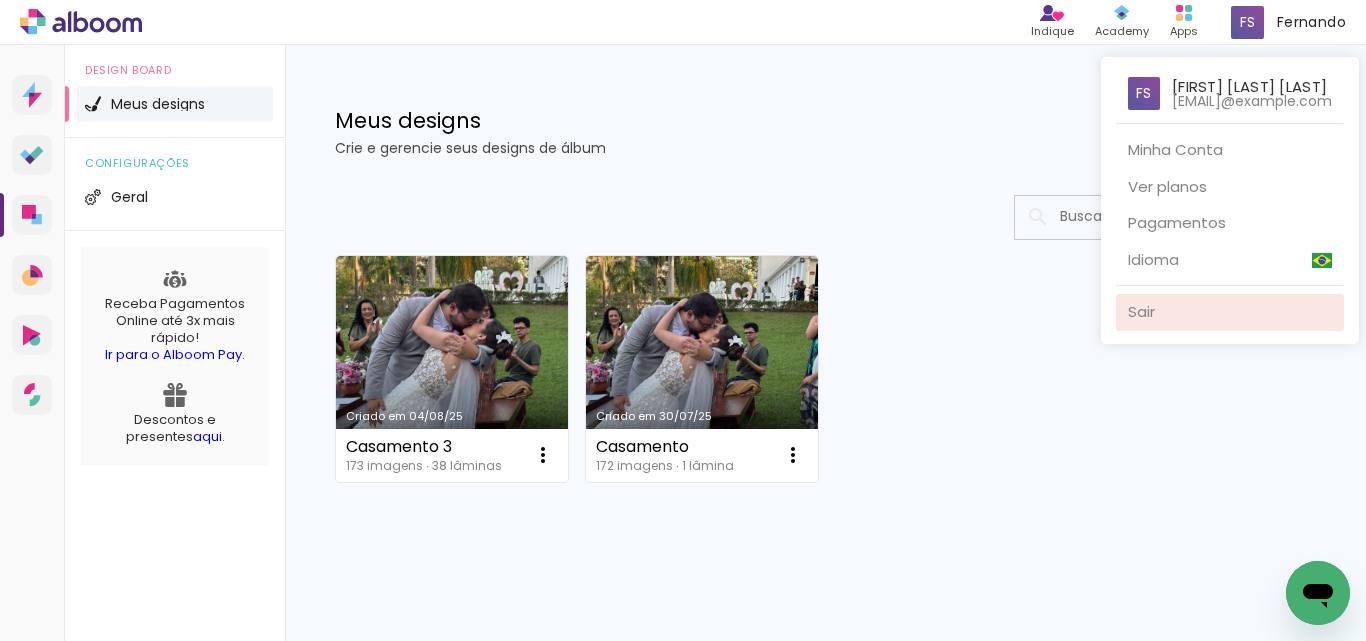 click on "Sair" at bounding box center [1230, 312] 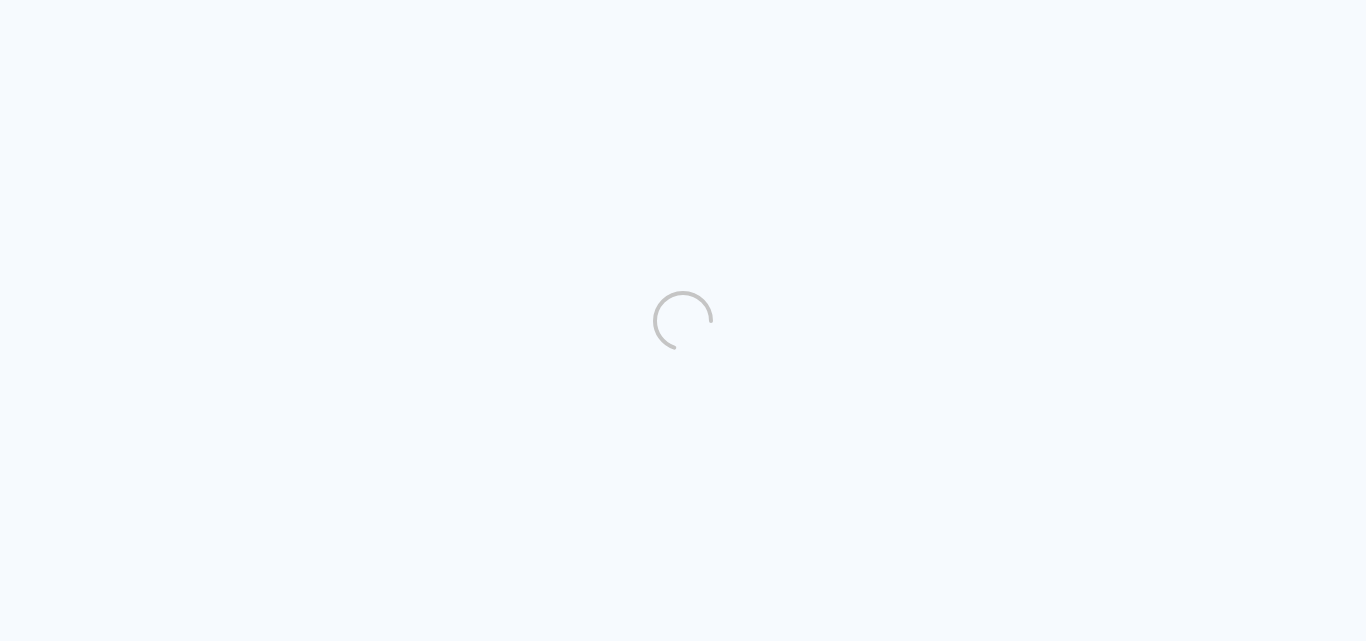 scroll, scrollTop: 0, scrollLeft: 0, axis: both 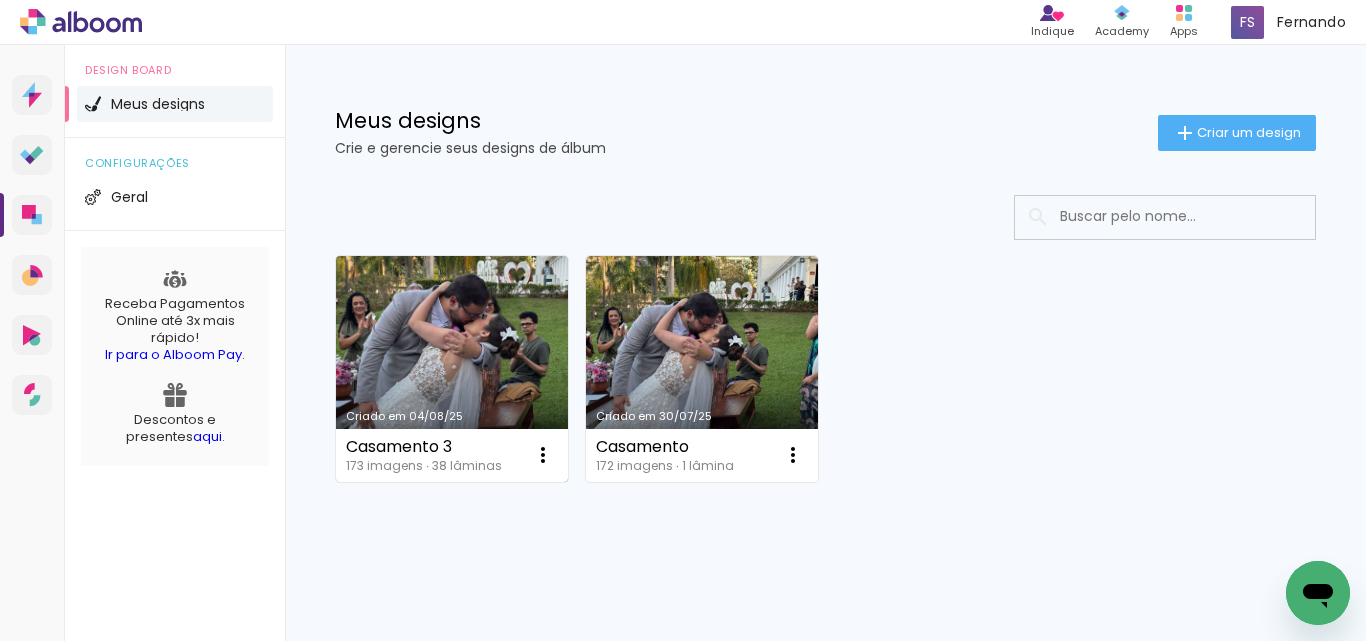 click on "Criado em 04/08/25" at bounding box center [452, 369] 